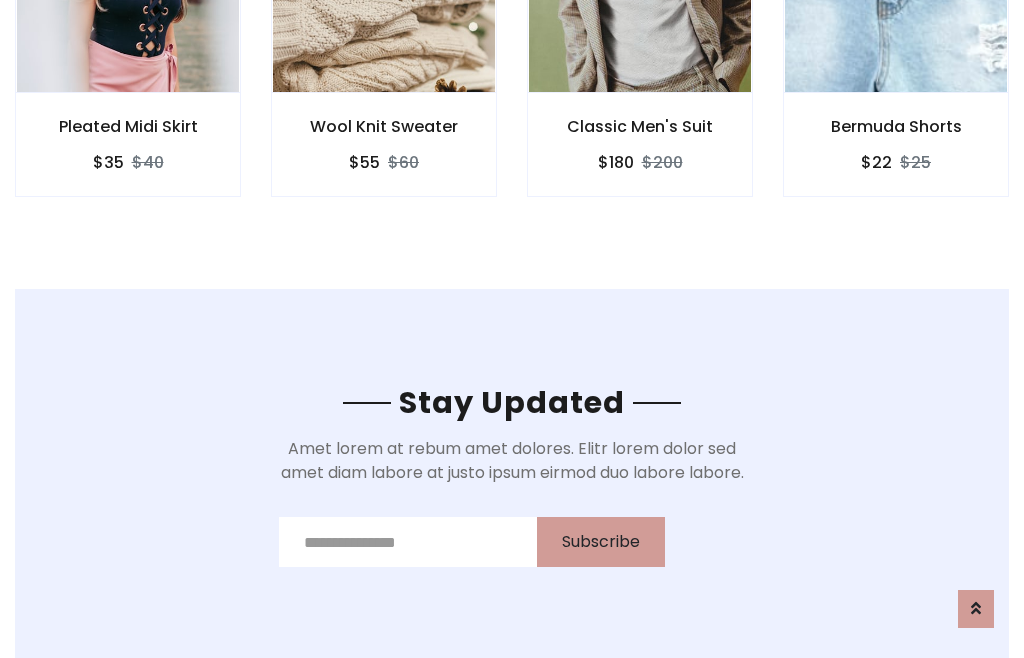scroll, scrollTop: 3012, scrollLeft: 0, axis: vertical 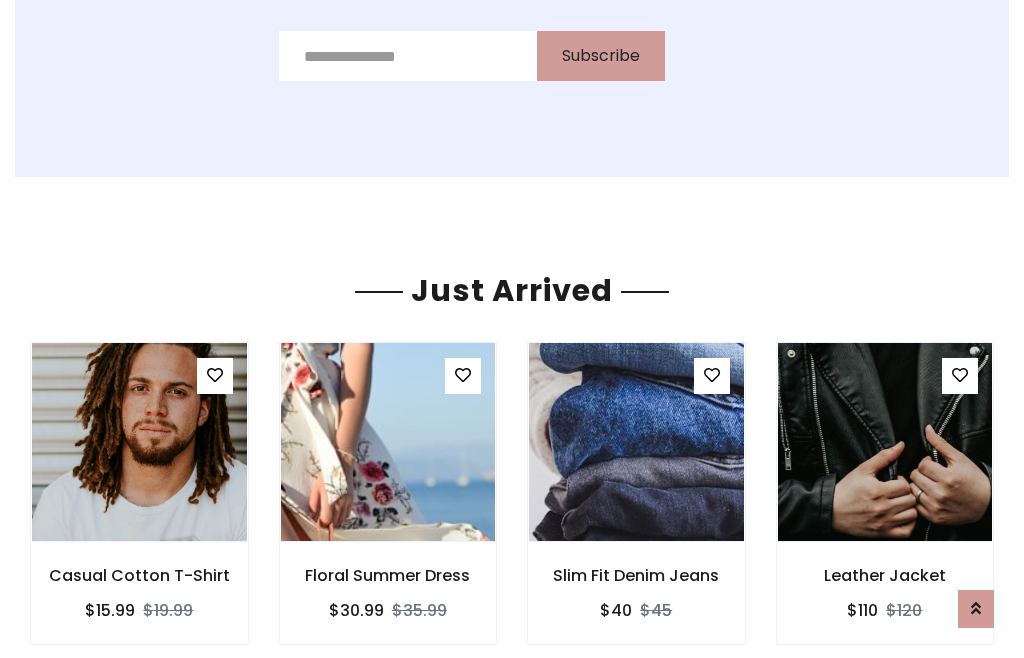 click on "Classic Men's Suit
$180
$200" at bounding box center (640, -428) 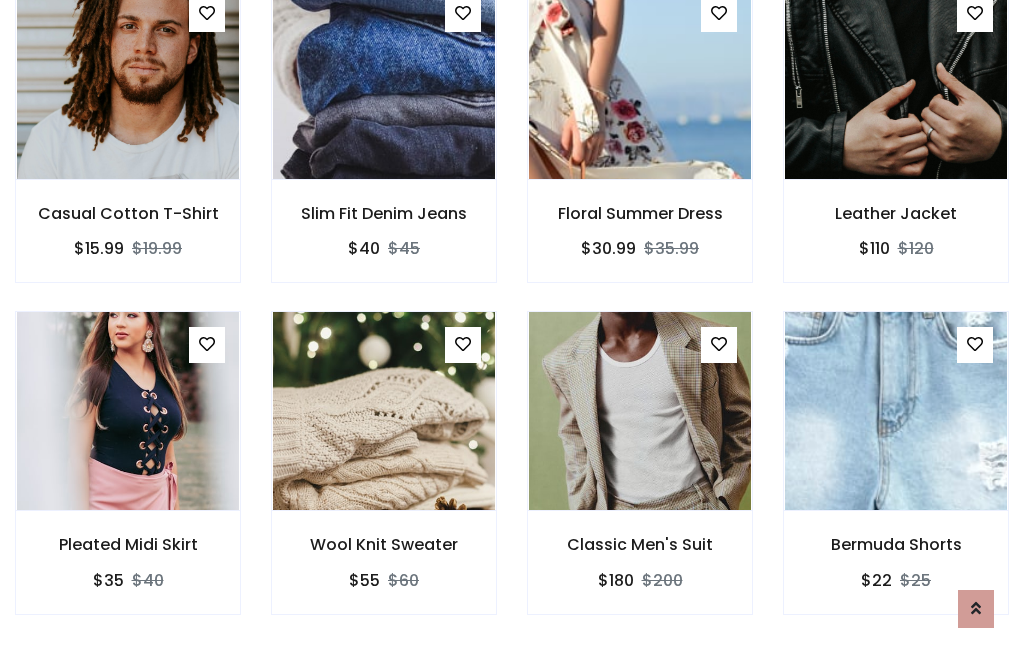 click on "Classic Men's Suit
$180
$200" at bounding box center (640, 476) 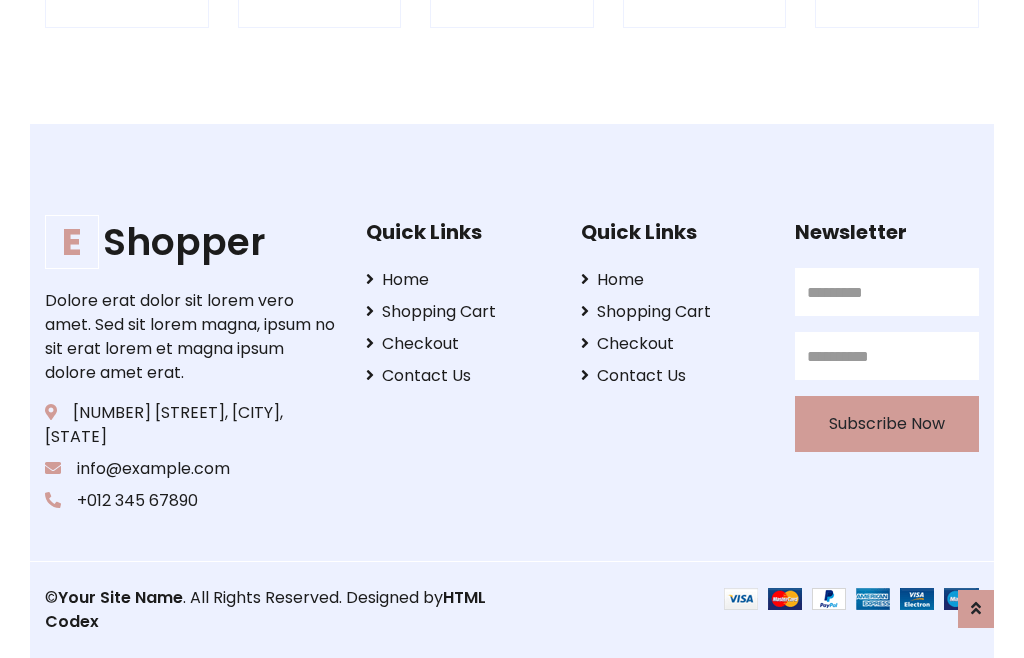 scroll, scrollTop: 3807, scrollLeft: 0, axis: vertical 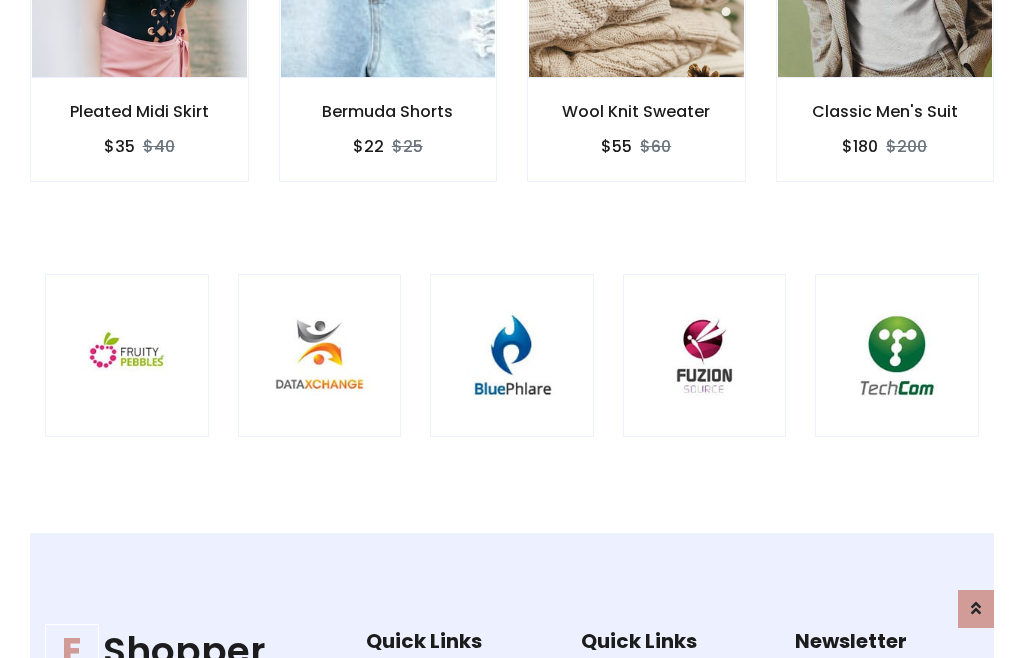 click at bounding box center [512, 356] 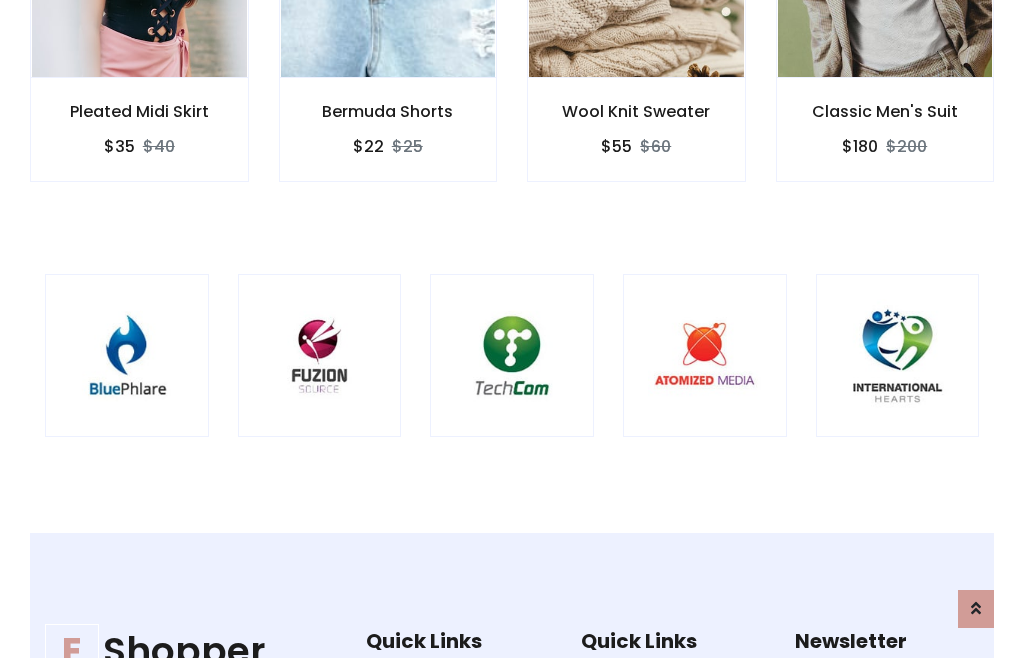 click at bounding box center (512, 356) 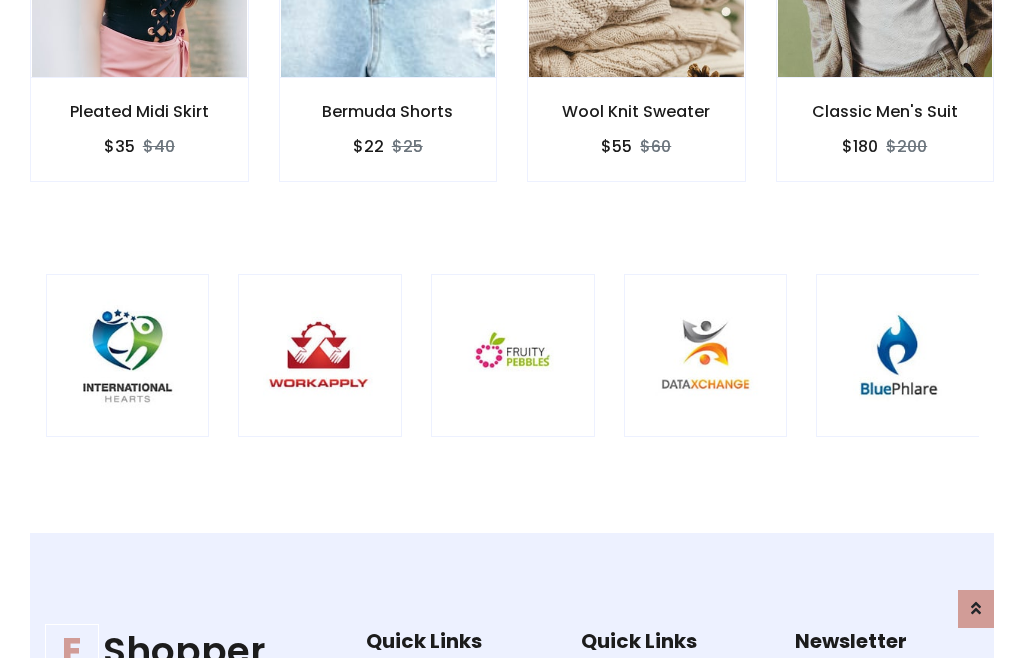 click at bounding box center [513, 356] 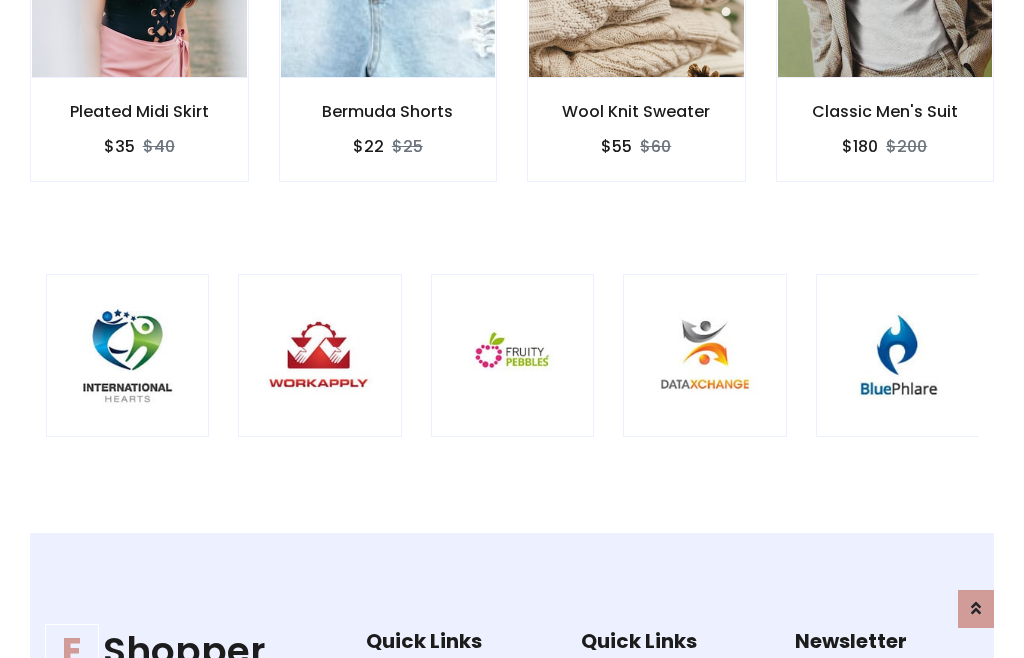 scroll, scrollTop: 0, scrollLeft: 0, axis: both 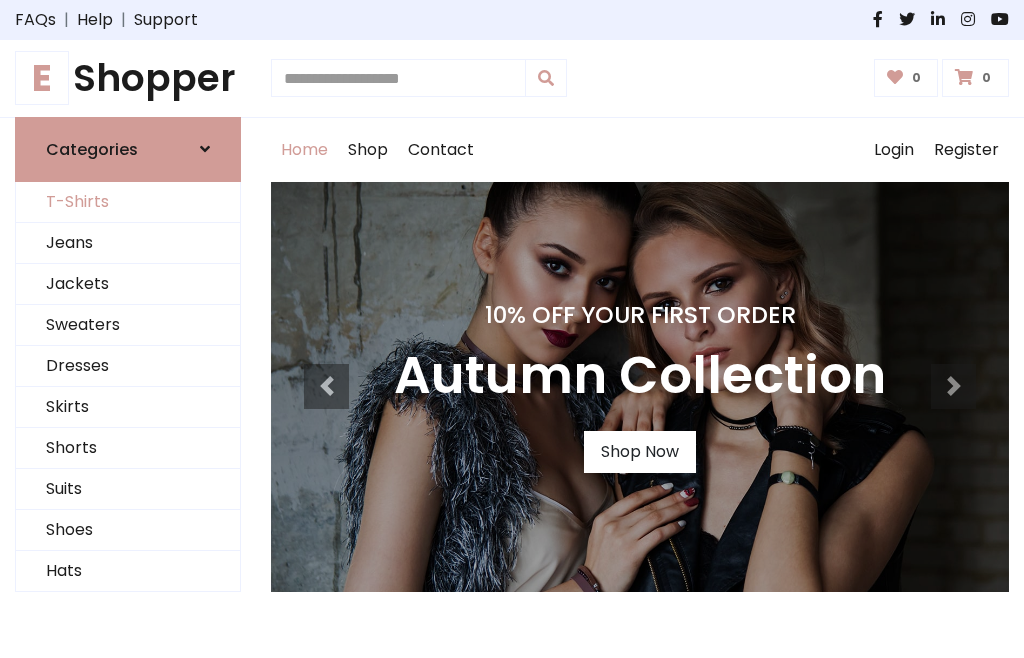 click on "T-Shirts" at bounding box center [128, 202] 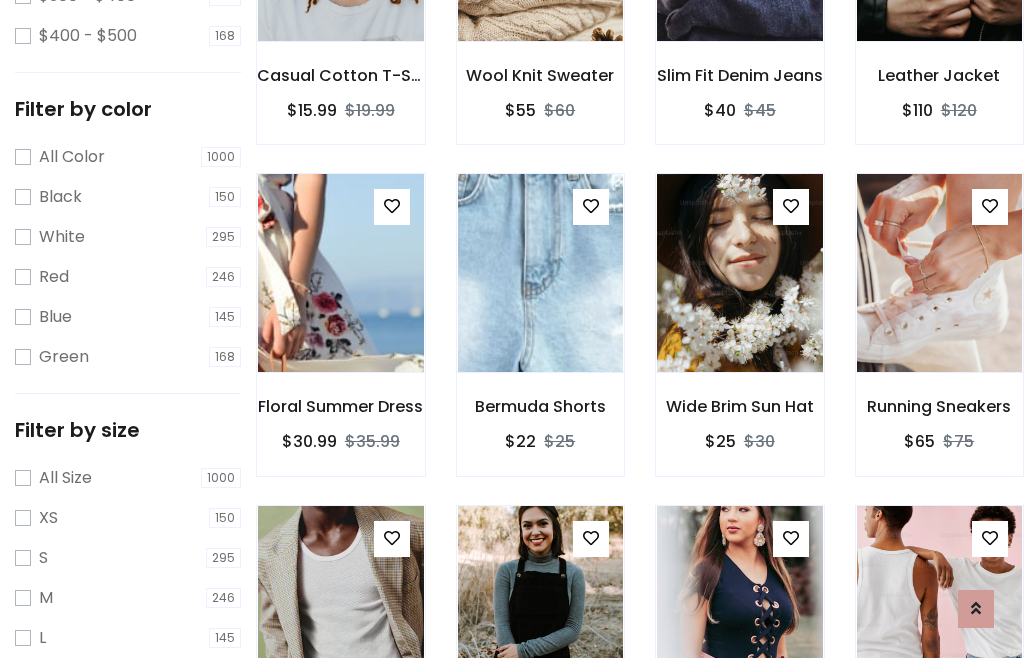 scroll, scrollTop: 185, scrollLeft: 0, axis: vertical 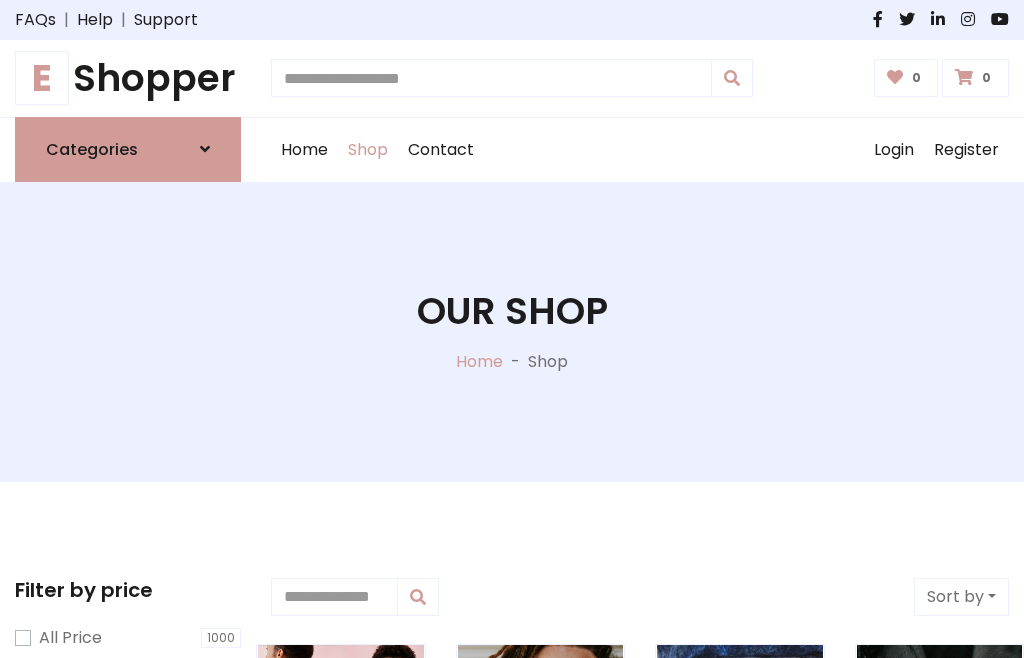 click on "E Shopper" at bounding box center (128, 78) 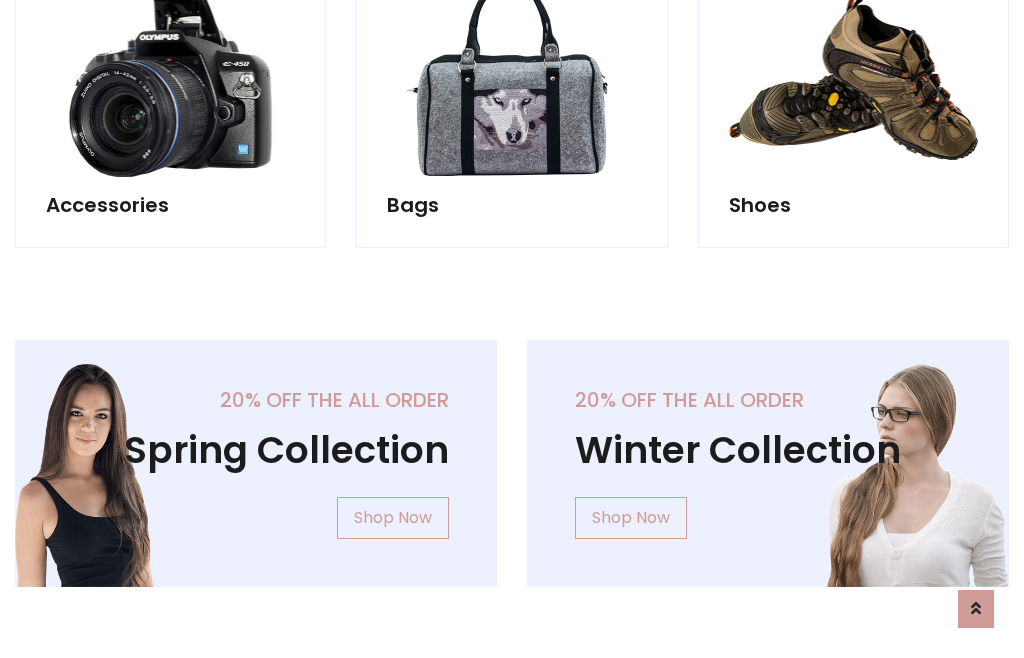 scroll, scrollTop: 1943, scrollLeft: 0, axis: vertical 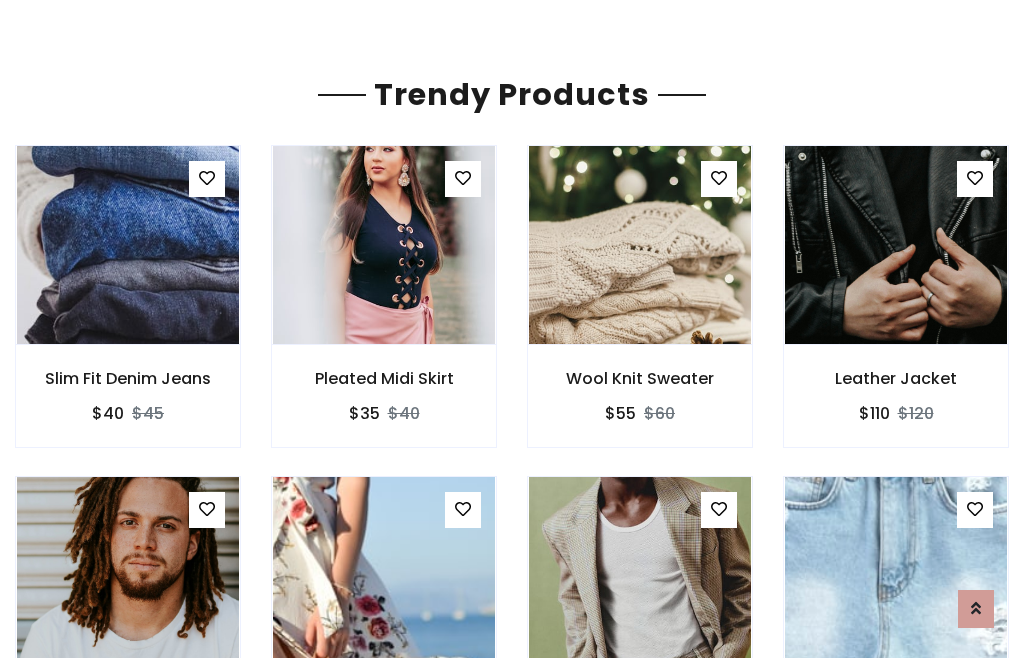 click on "Shop" at bounding box center (368, -1793) 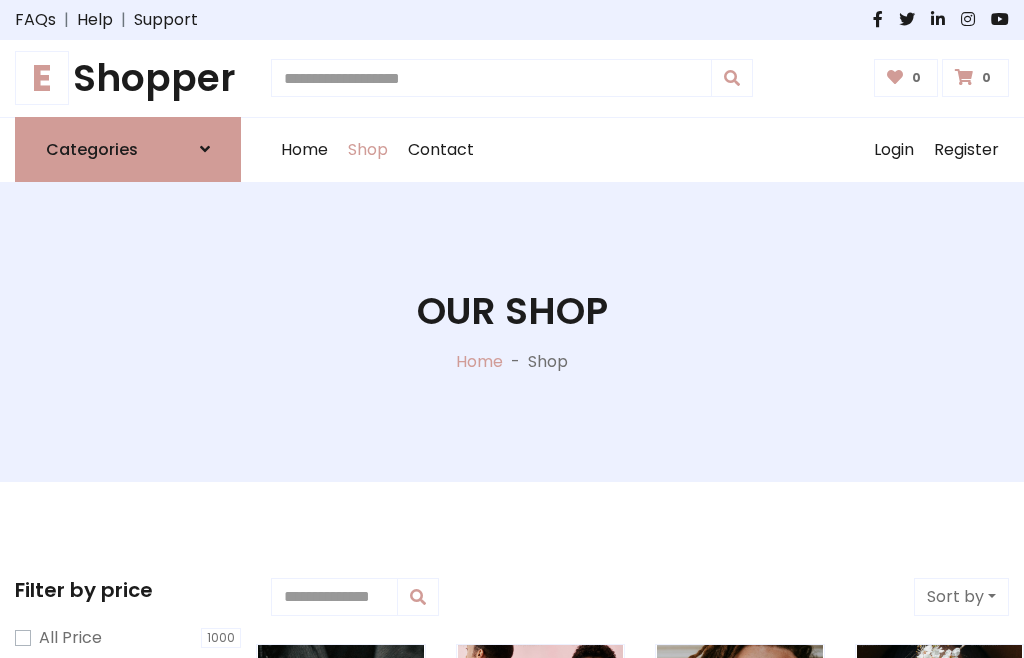 scroll, scrollTop: 0, scrollLeft: 0, axis: both 